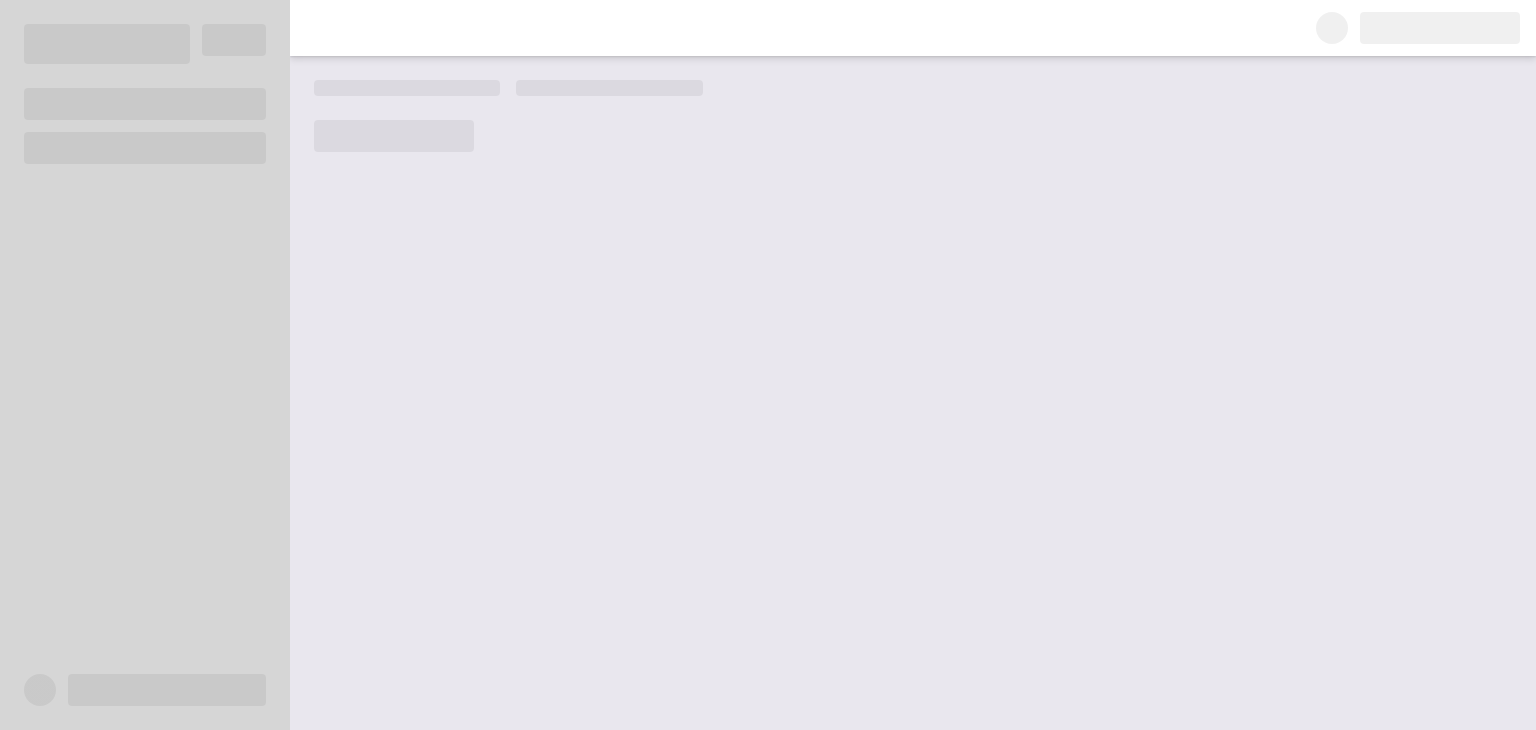scroll, scrollTop: 0, scrollLeft: 0, axis: both 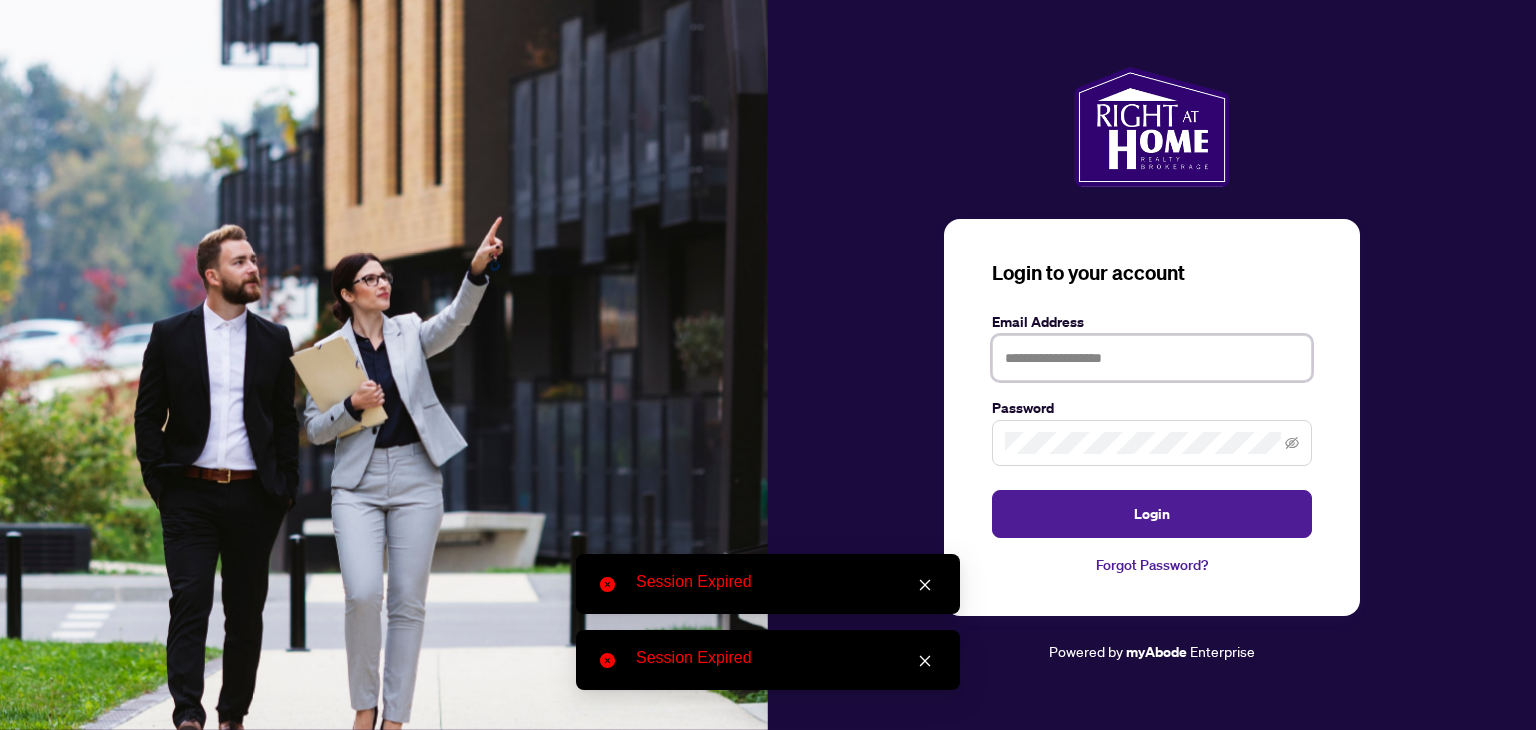 click at bounding box center [1152, 358] 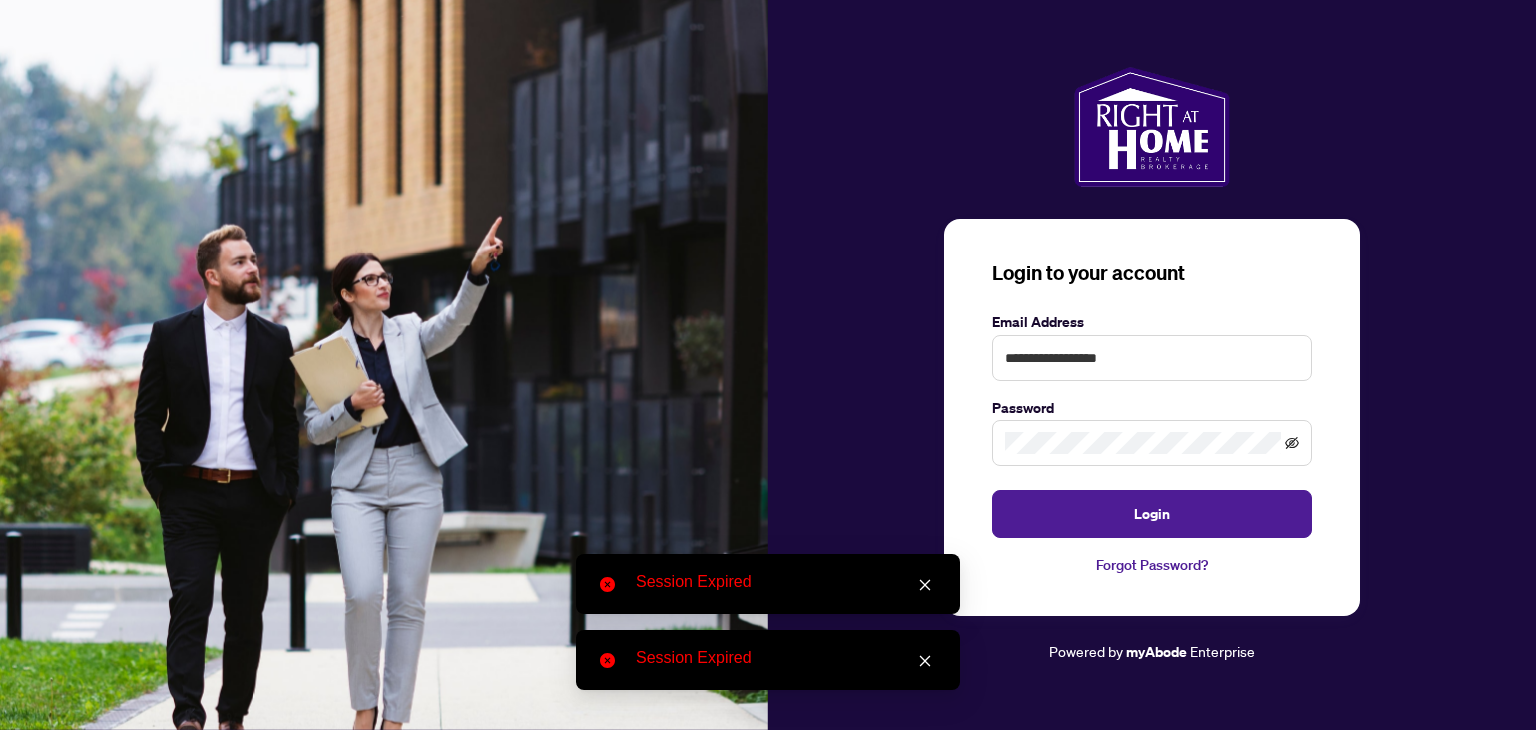 click 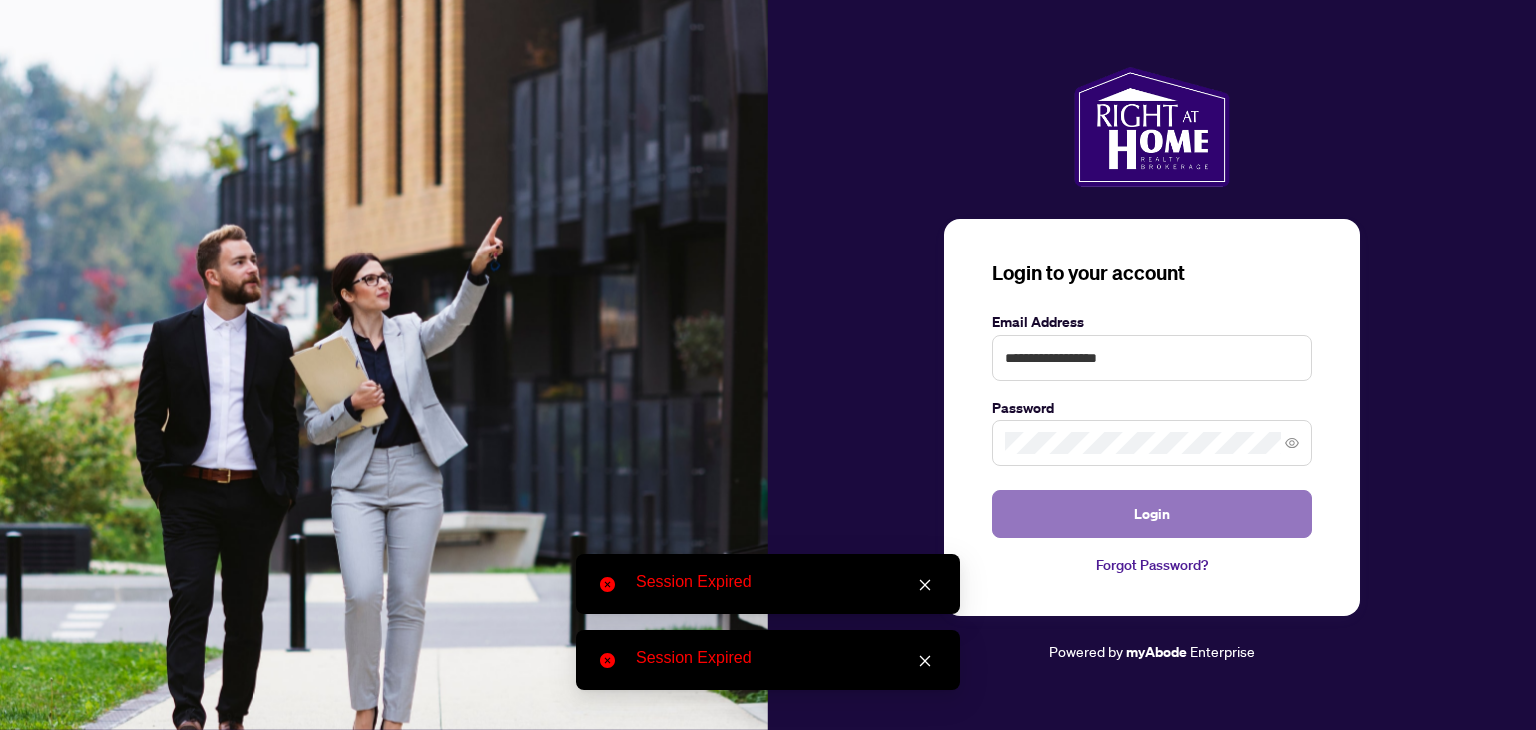 click on "Login" at bounding box center (1152, 514) 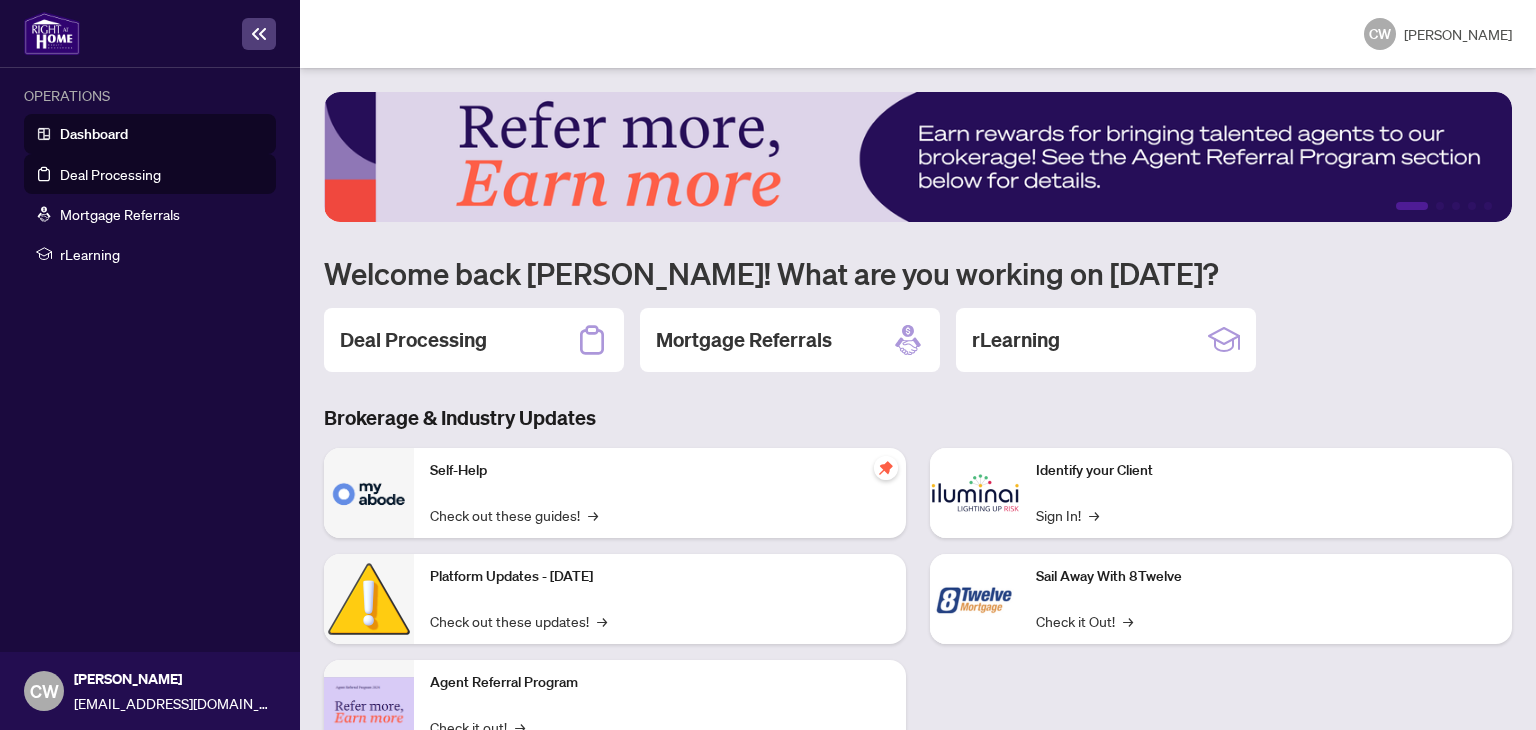 click on "Deal Processing" at bounding box center [110, 174] 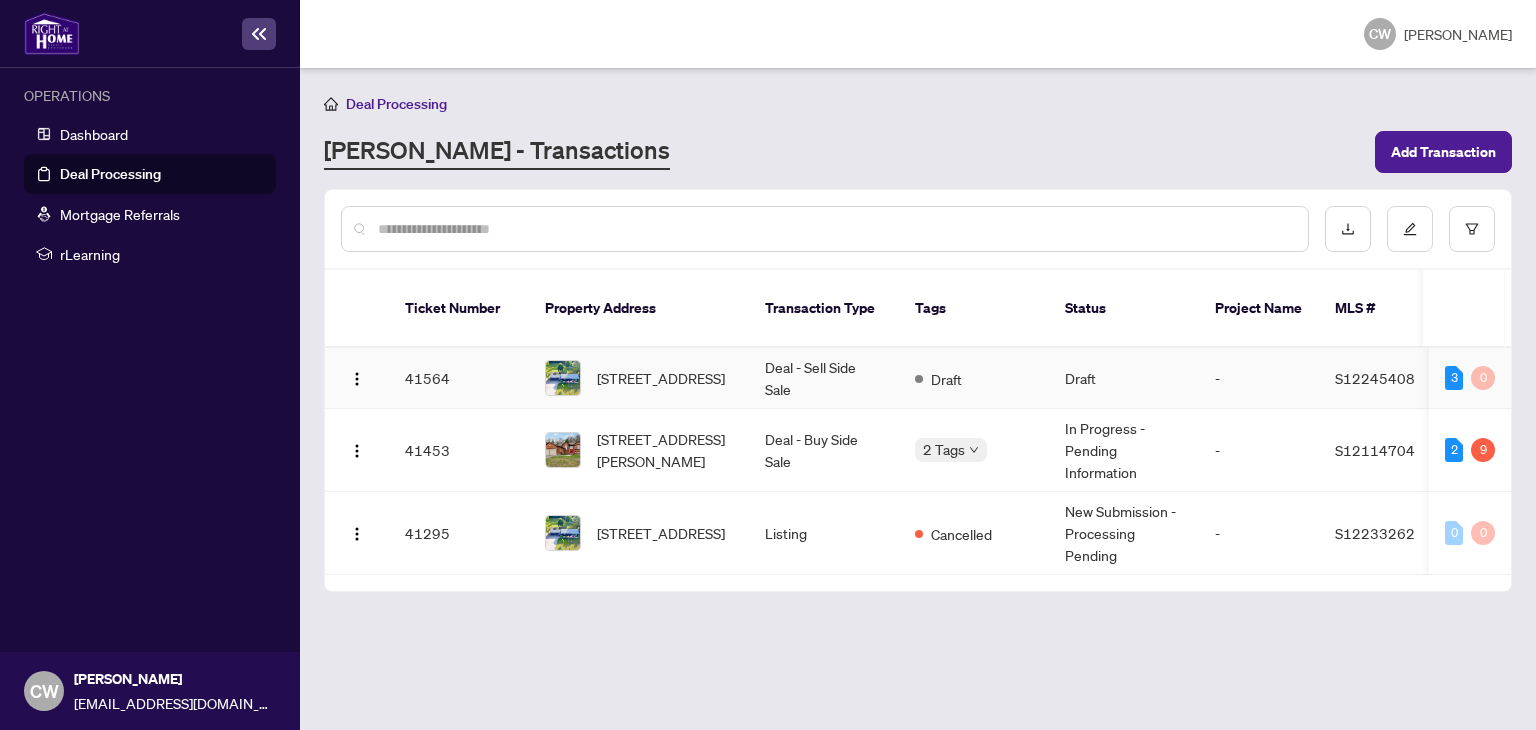 click on "[STREET_ADDRESS]" at bounding box center [639, 378] 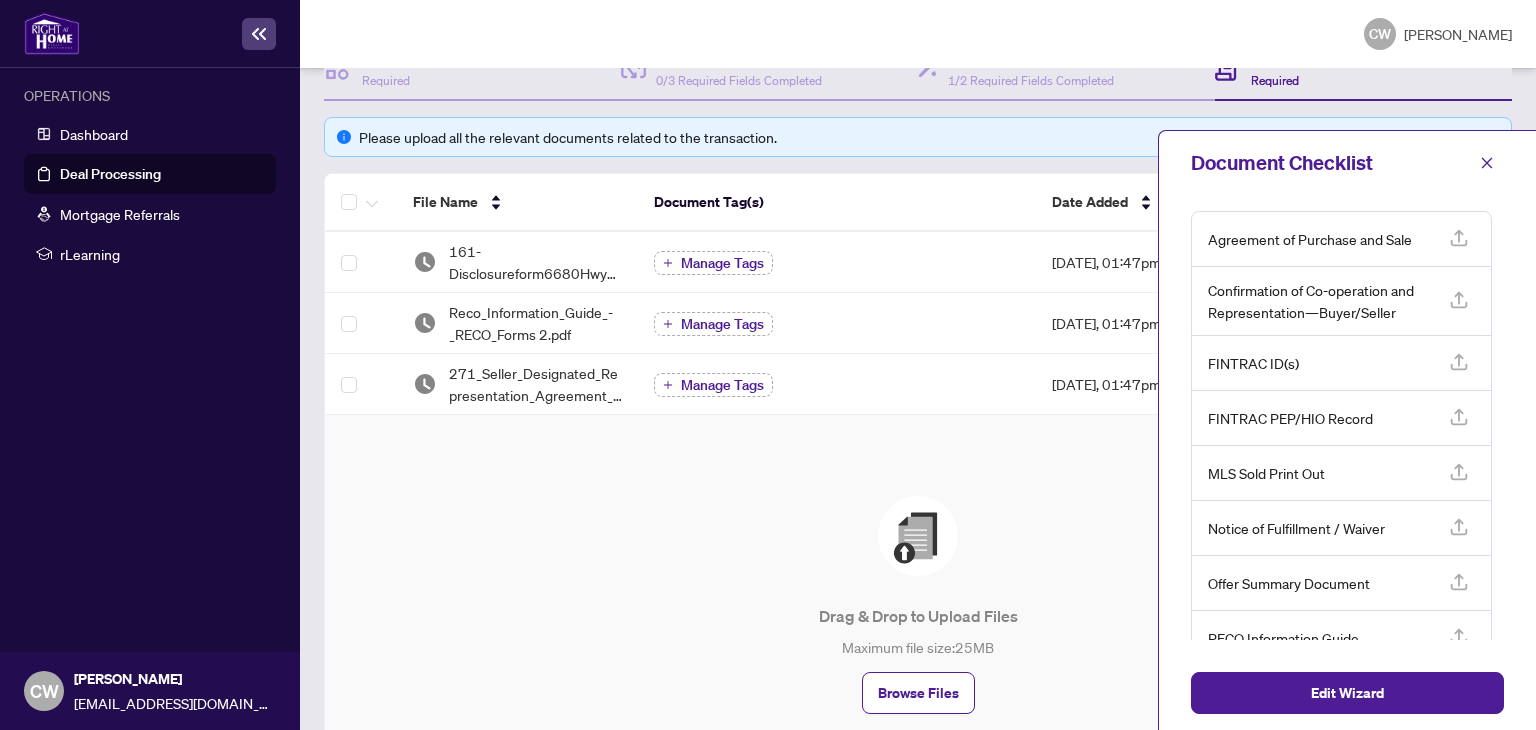 scroll, scrollTop: 244, scrollLeft: 0, axis: vertical 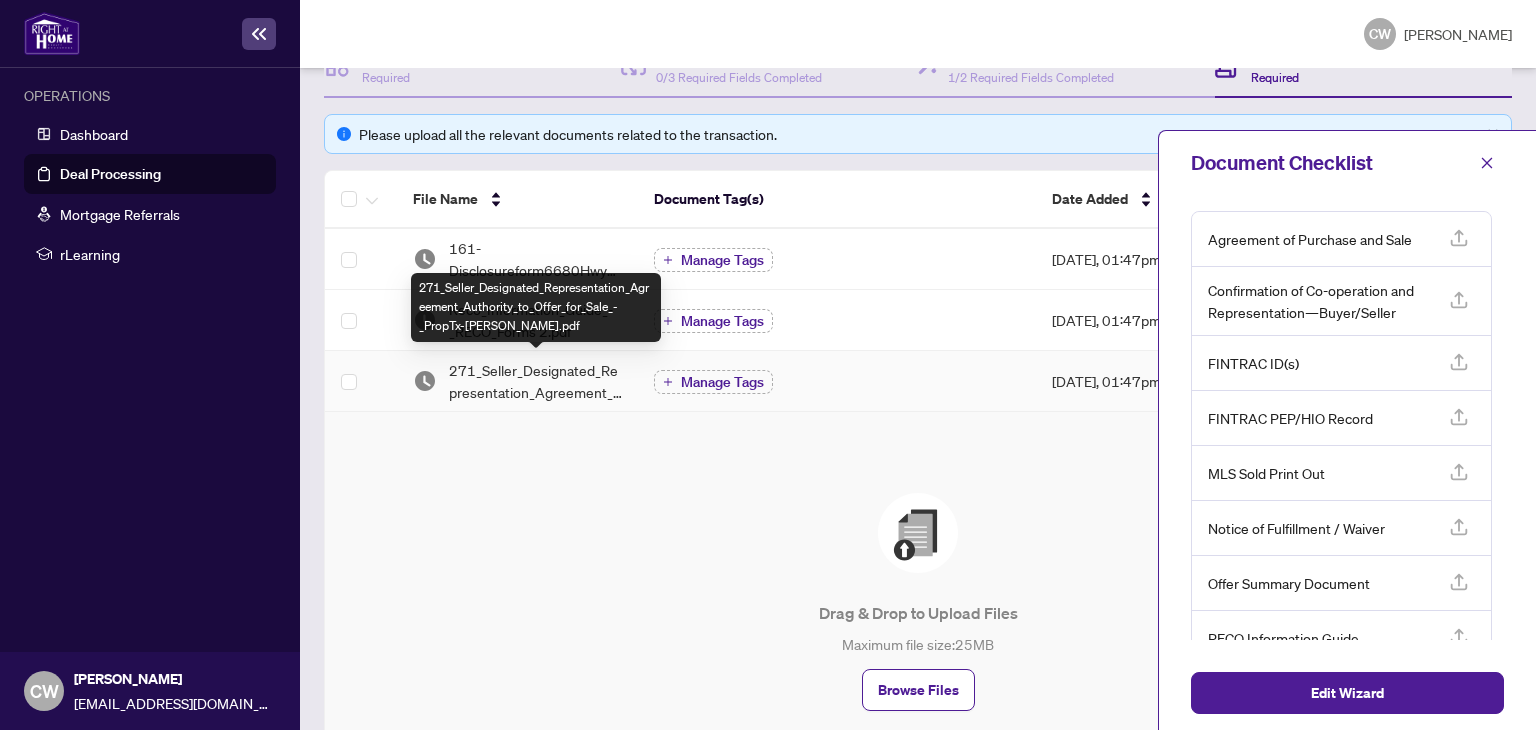 click on "271_Seller_Designated_Representation_Agreement_Authority_to_Offer_for_Sale_-_PropTx-[PERSON_NAME].pdf" at bounding box center [535, 381] 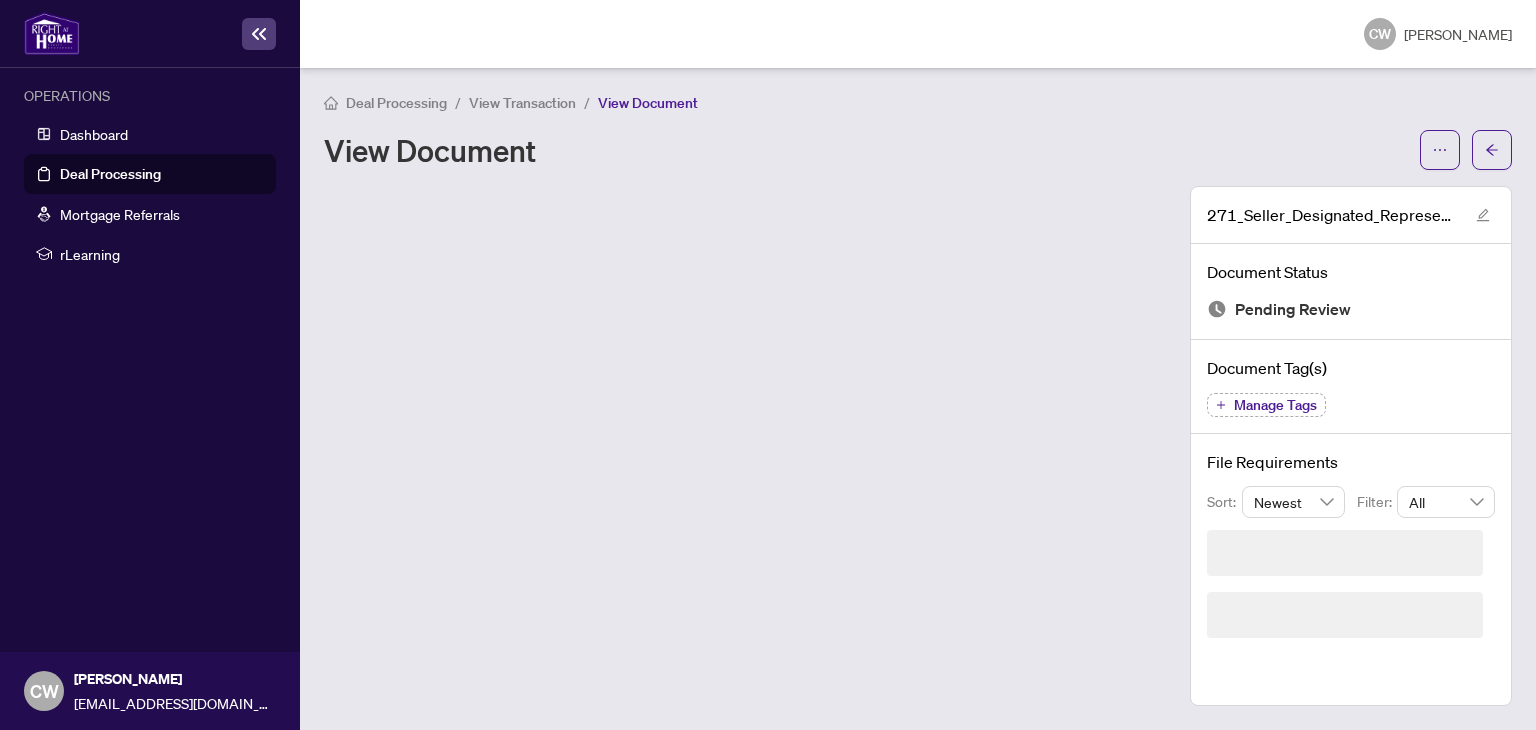scroll, scrollTop: 0, scrollLeft: 0, axis: both 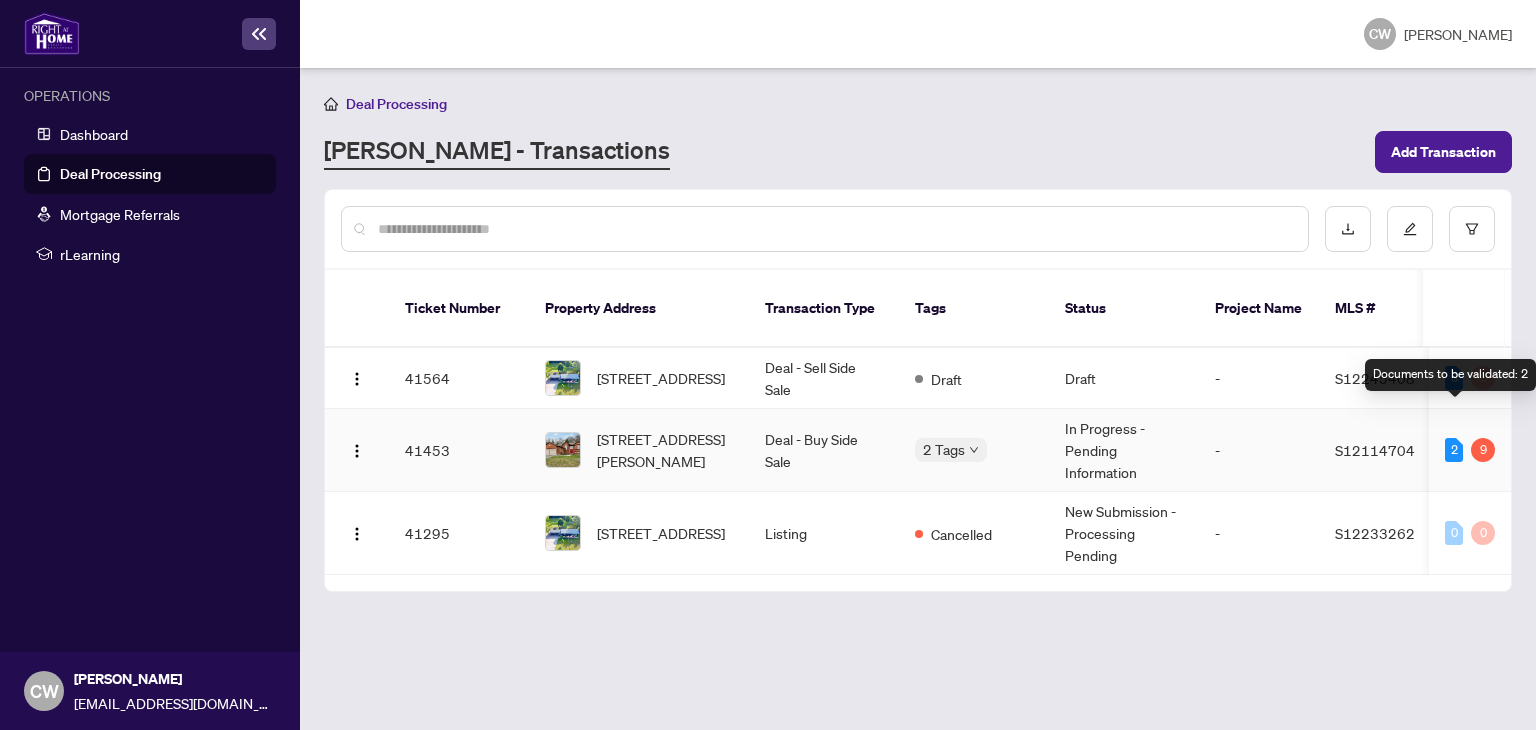 click on "2" at bounding box center [1454, 450] 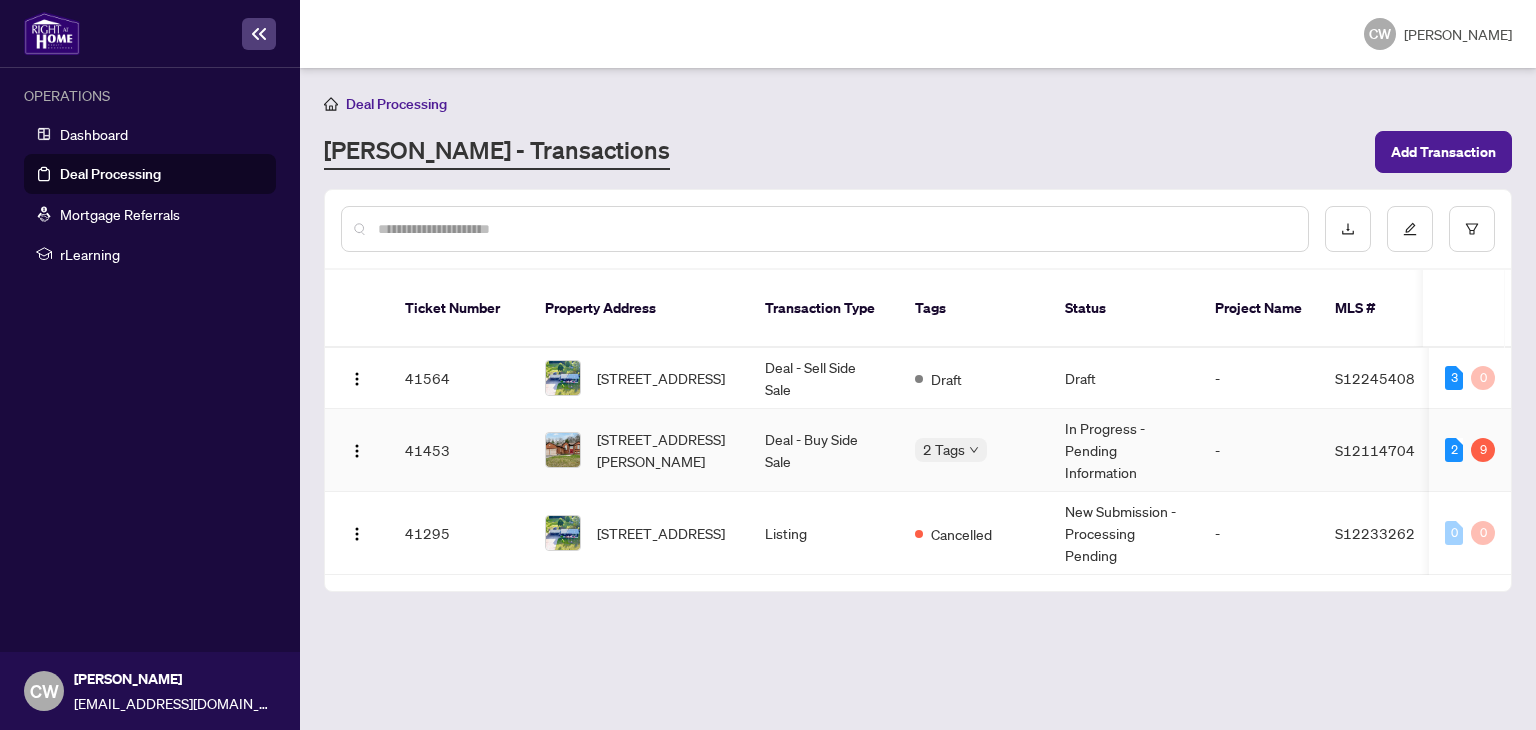click on "In Progress - Pending Information" at bounding box center [1124, 450] 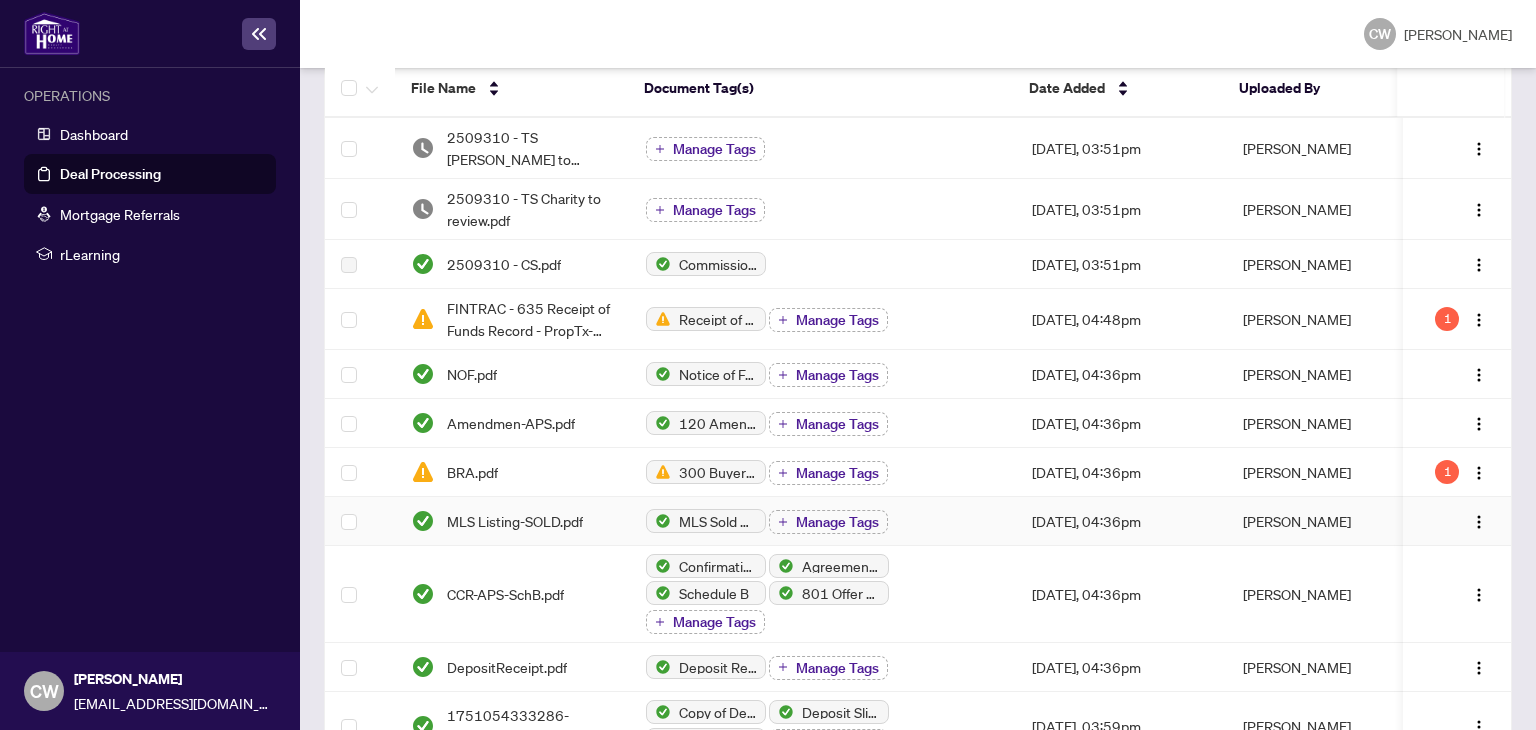 scroll, scrollTop: 348, scrollLeft: 0, axis: vertical 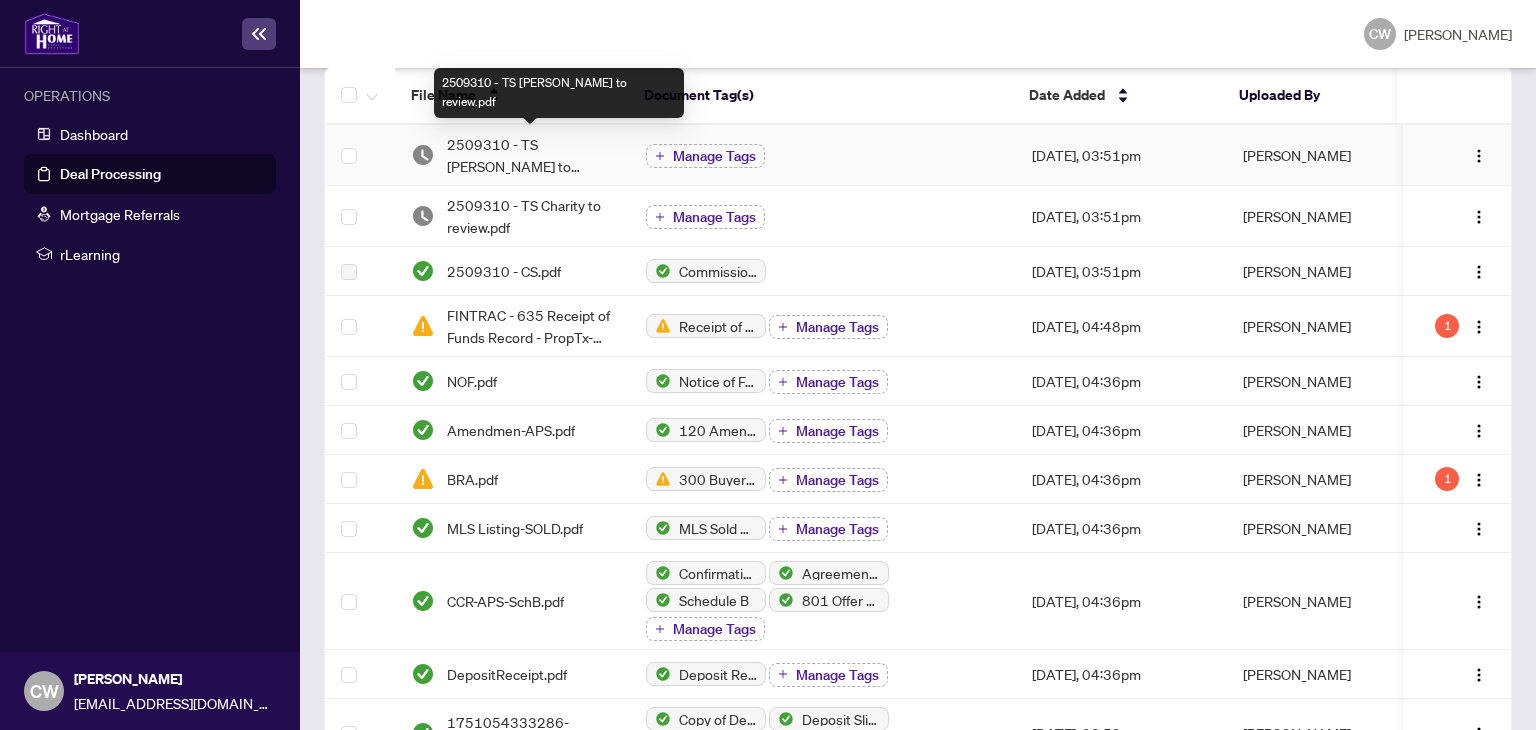 click on "2509310 - TS [PERSON_NAME] to review.pdf" at bounding box center [530, 155] 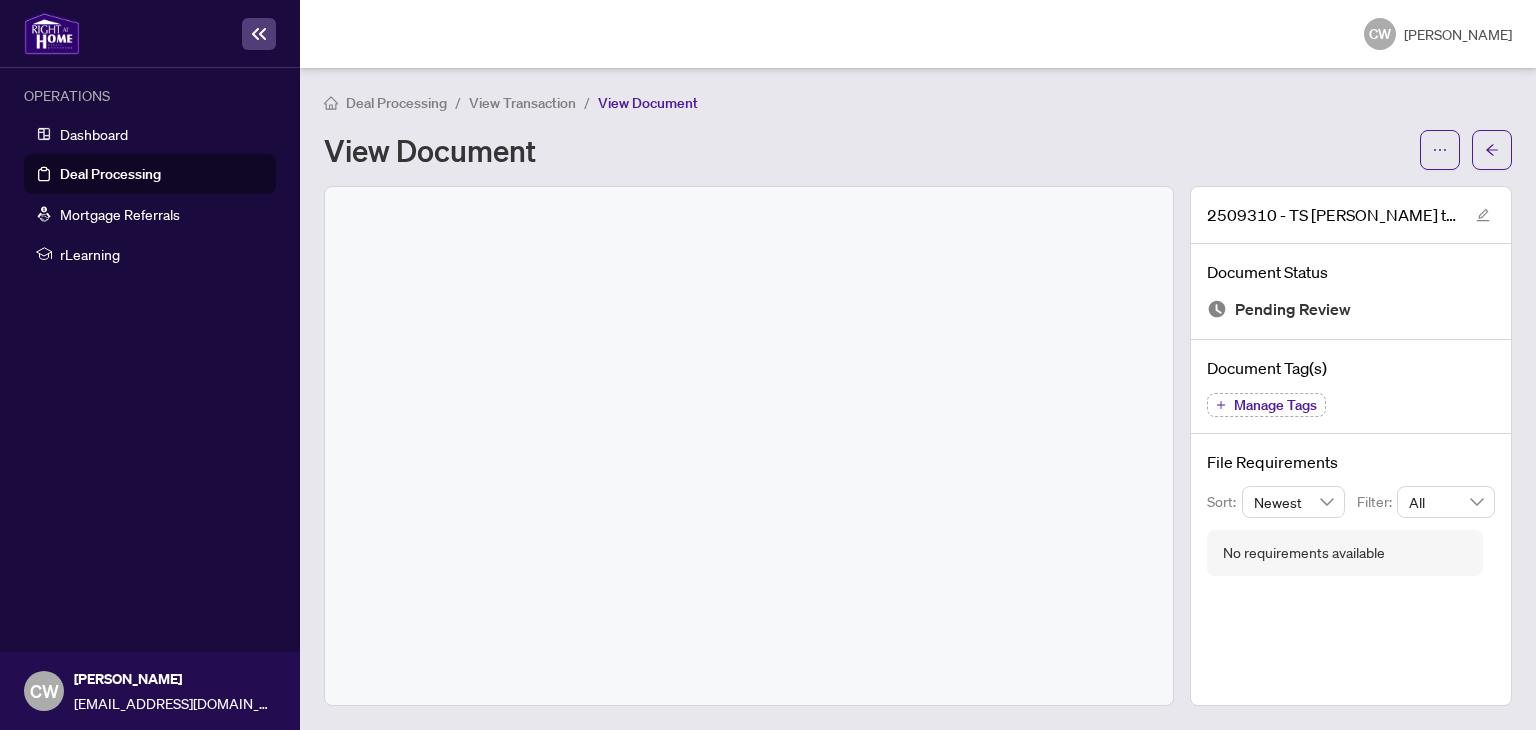 scroll, scrollTop: 0, scrollLeft: 0, axis: both 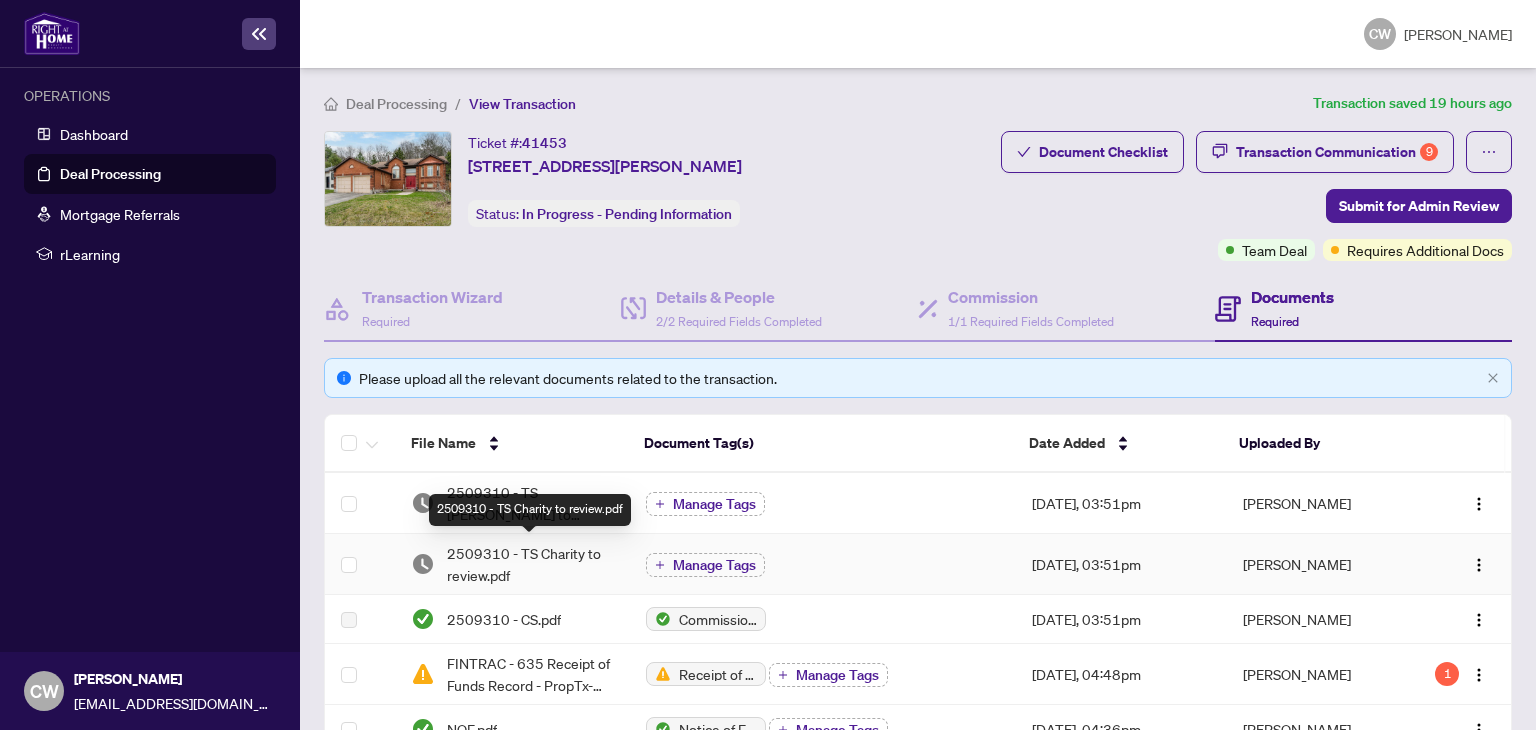 click on "2509310 - TS Charity to review.pdf" at bounding box center (530, 564) 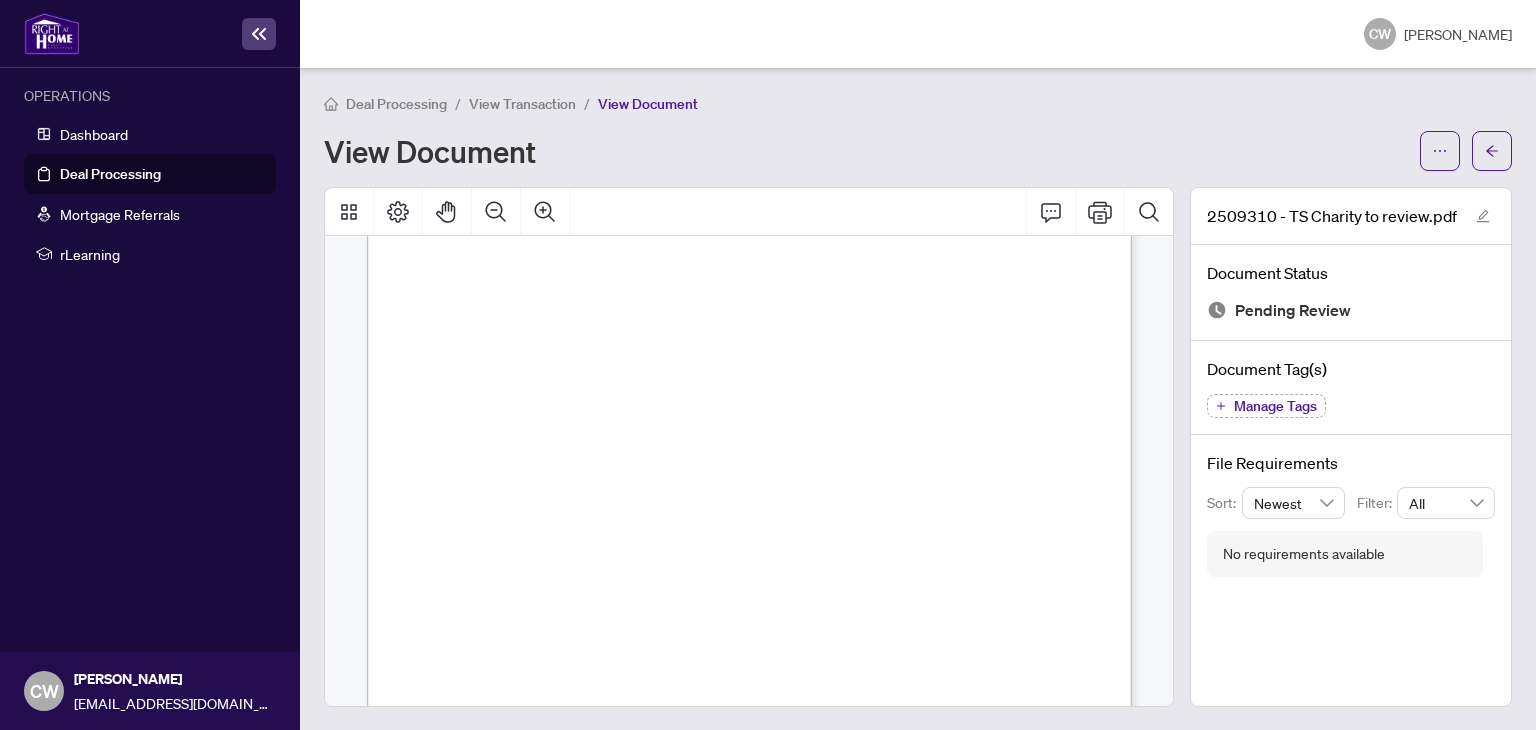scroll, scrollTop: 560, scrollLeft: 0, axis: vertical 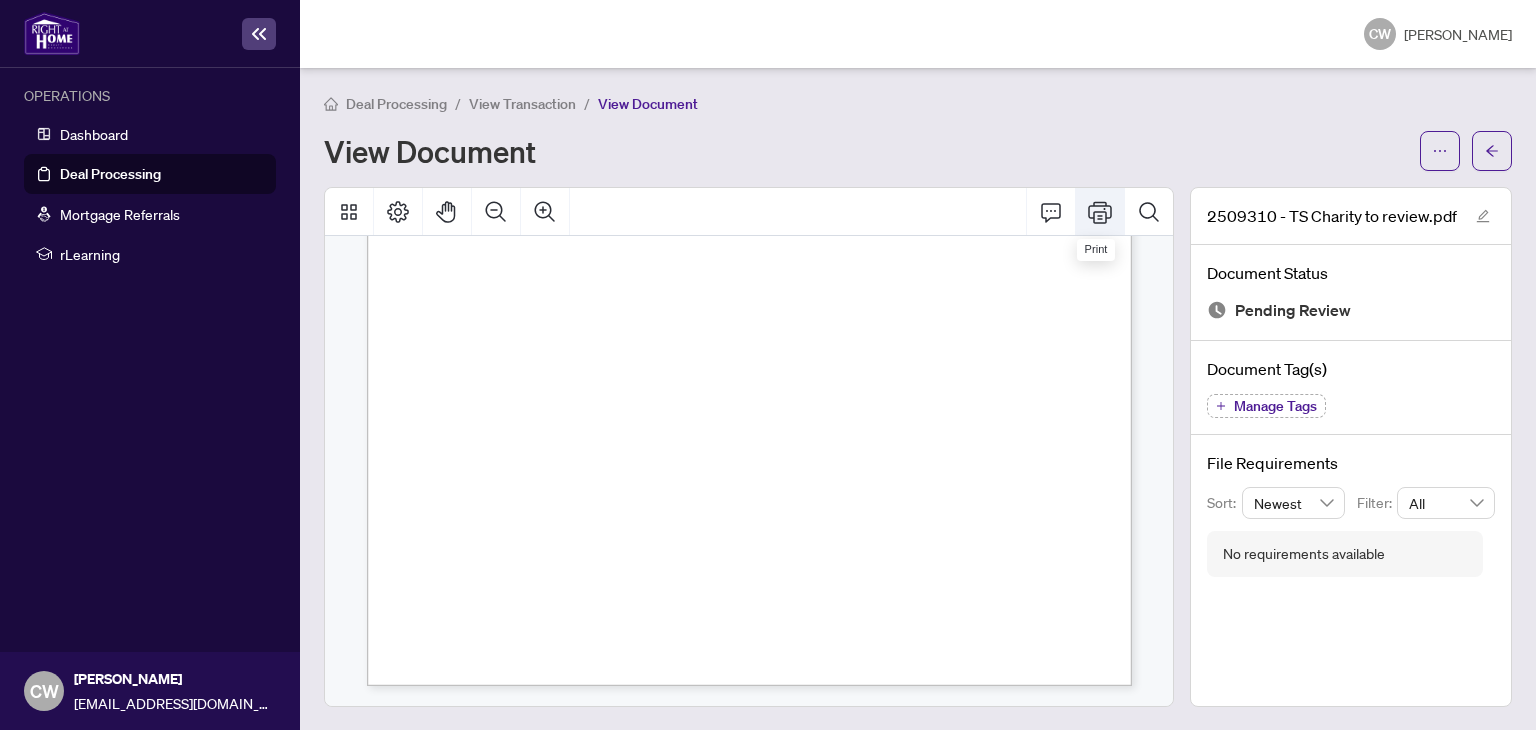 click 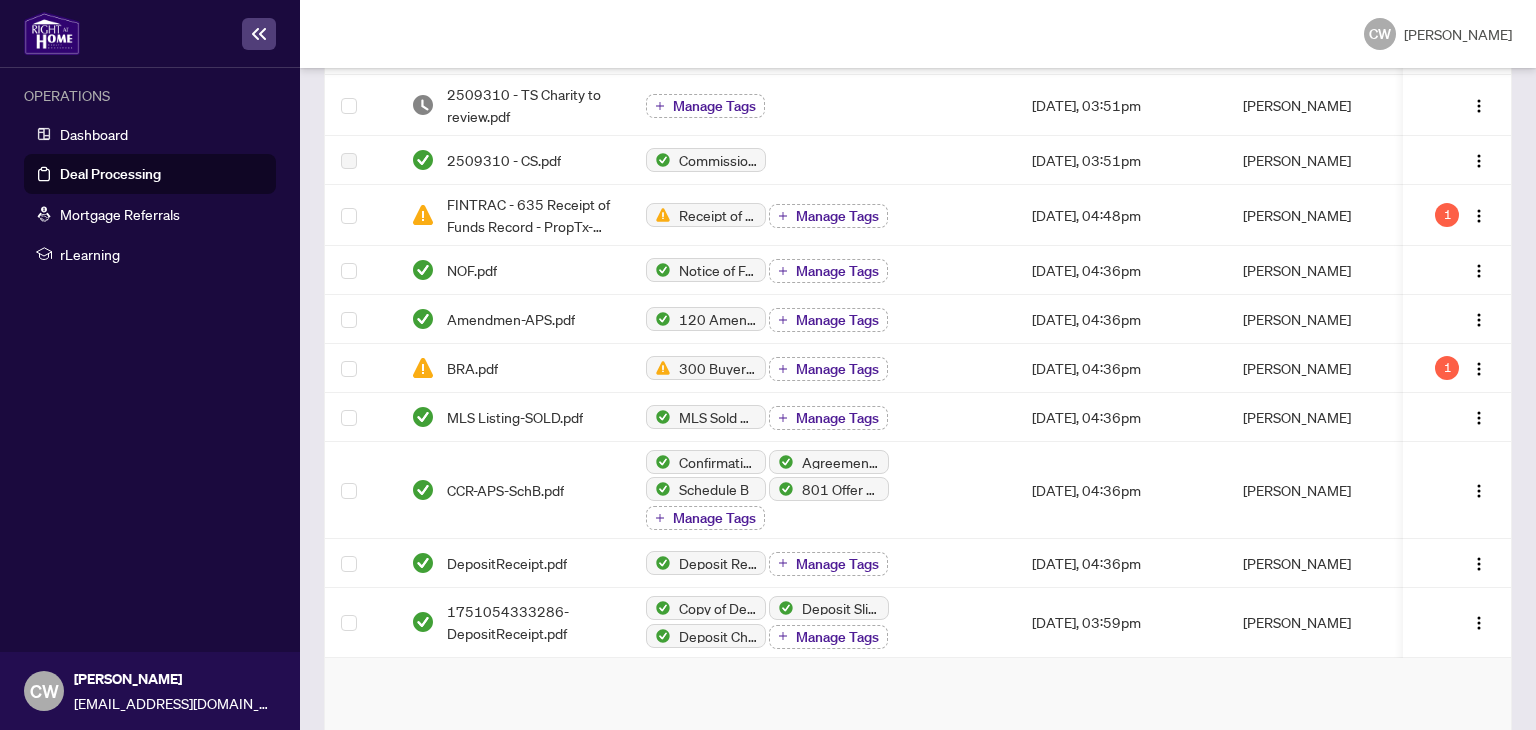 scroll, scrollTop: 460, scrollLeft: 0, axis: vertical 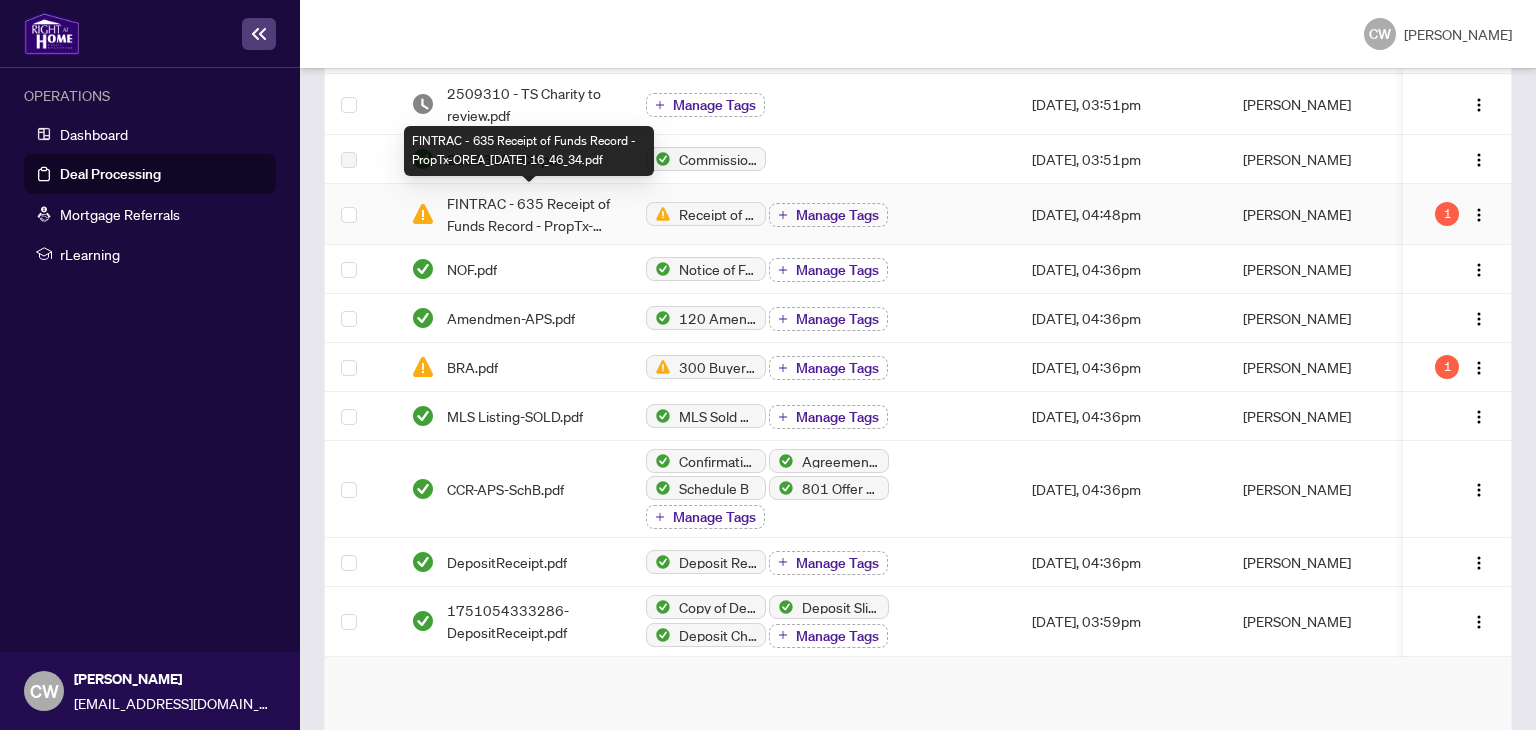 click on "FINTRAC - 635 Receipt of Funds Record - PropTx-OREA_[DATE] 16_46_34.pdf" at bounding box center (530, 214) 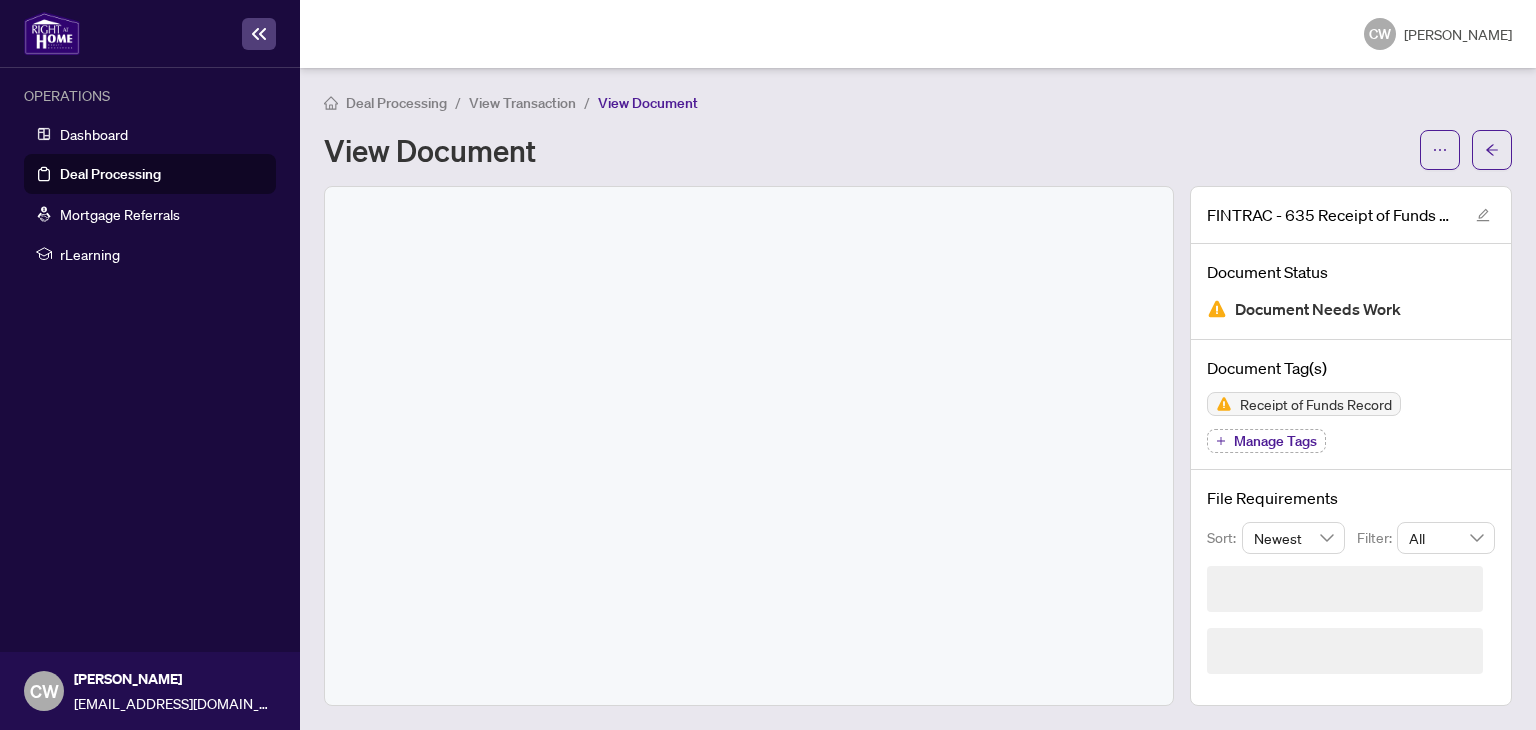 scroll, scrollTop: 0, scrollLeft: 0, axis: both 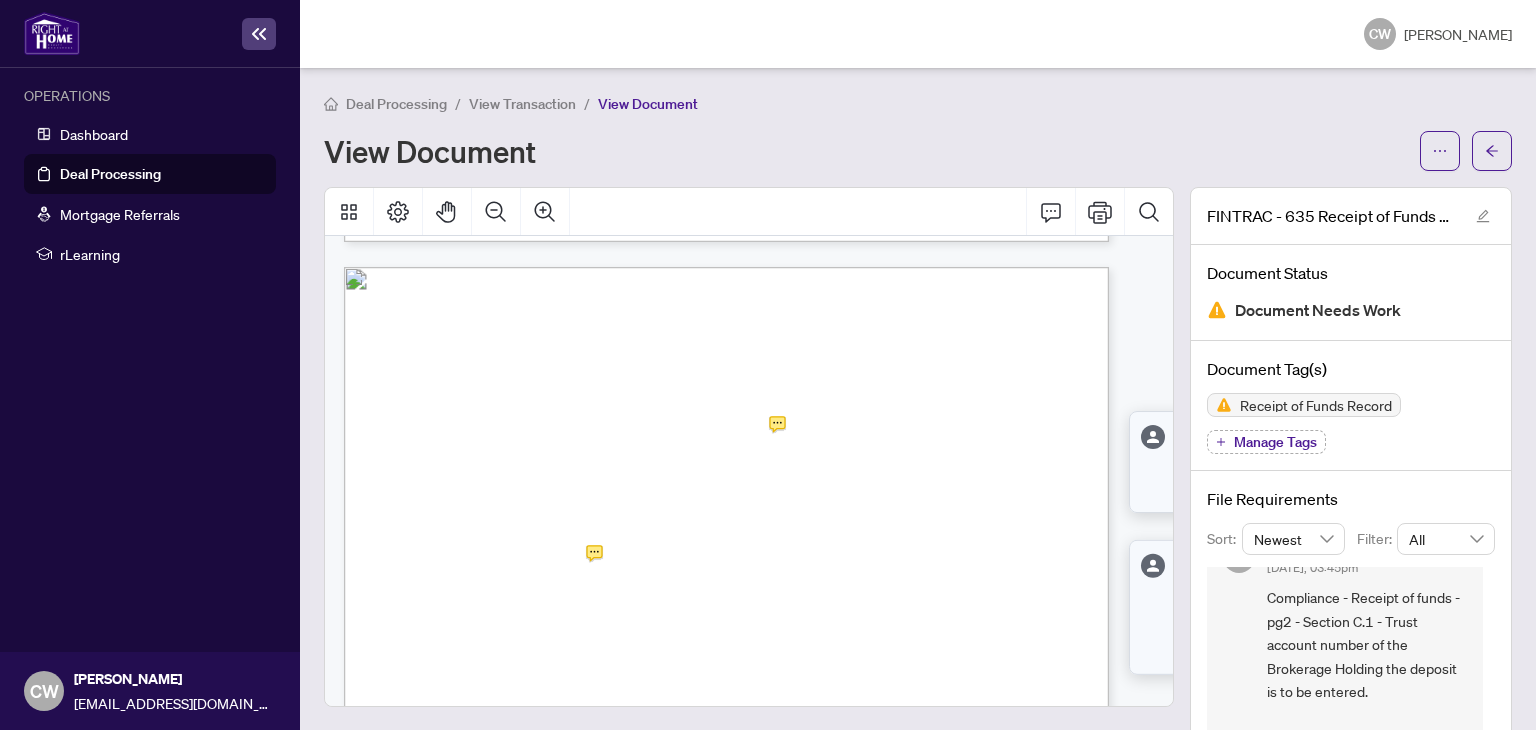 click on "Other, explain: . . . . . . . . . . . . . . . . . . . . . . . . . . . . . . . . . . . . . . . . . . . . . . . . . . . . . . . . . . . . . . . . . ." at bounding box center [842, 605] 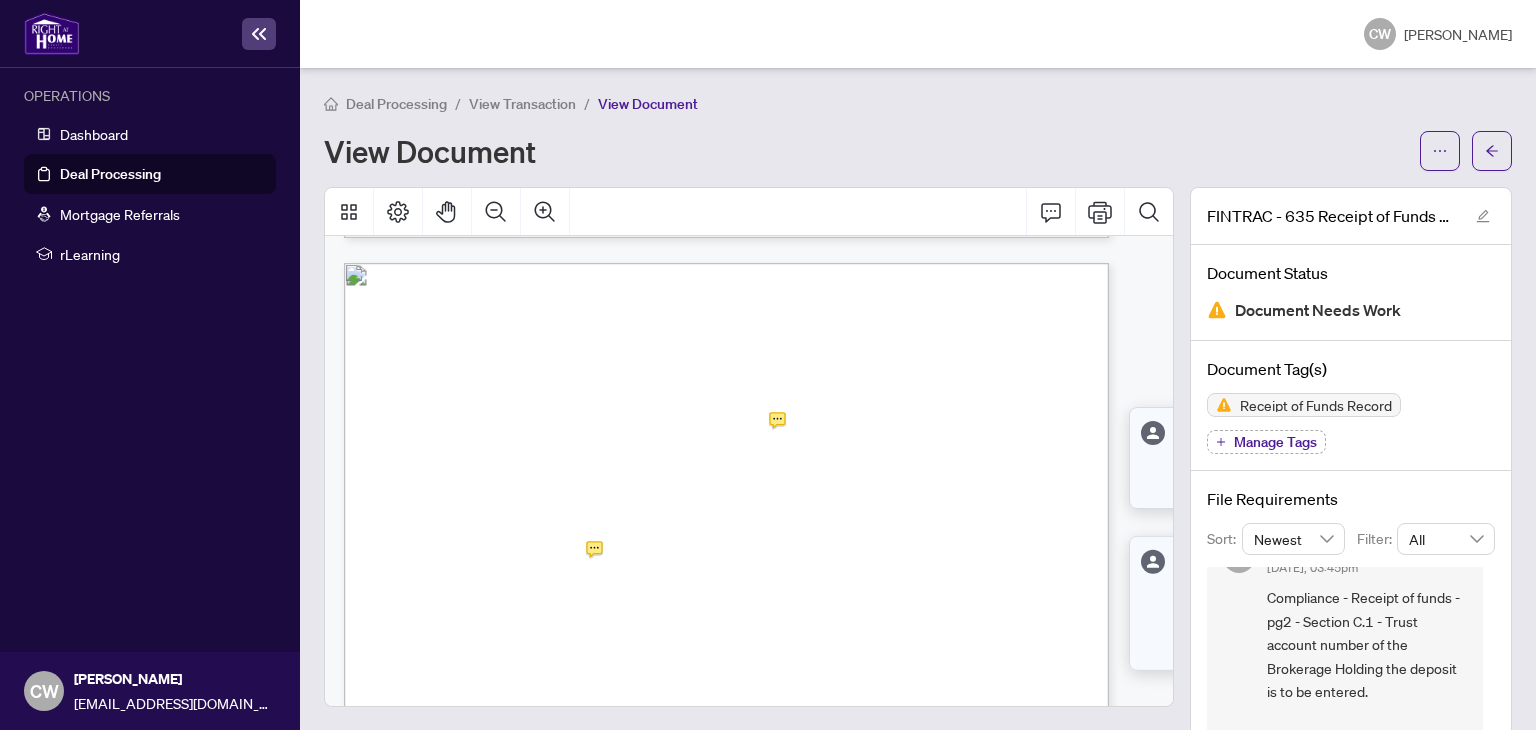scroll, scrollTop: 129, scrollLeft: 0, axis: vertical 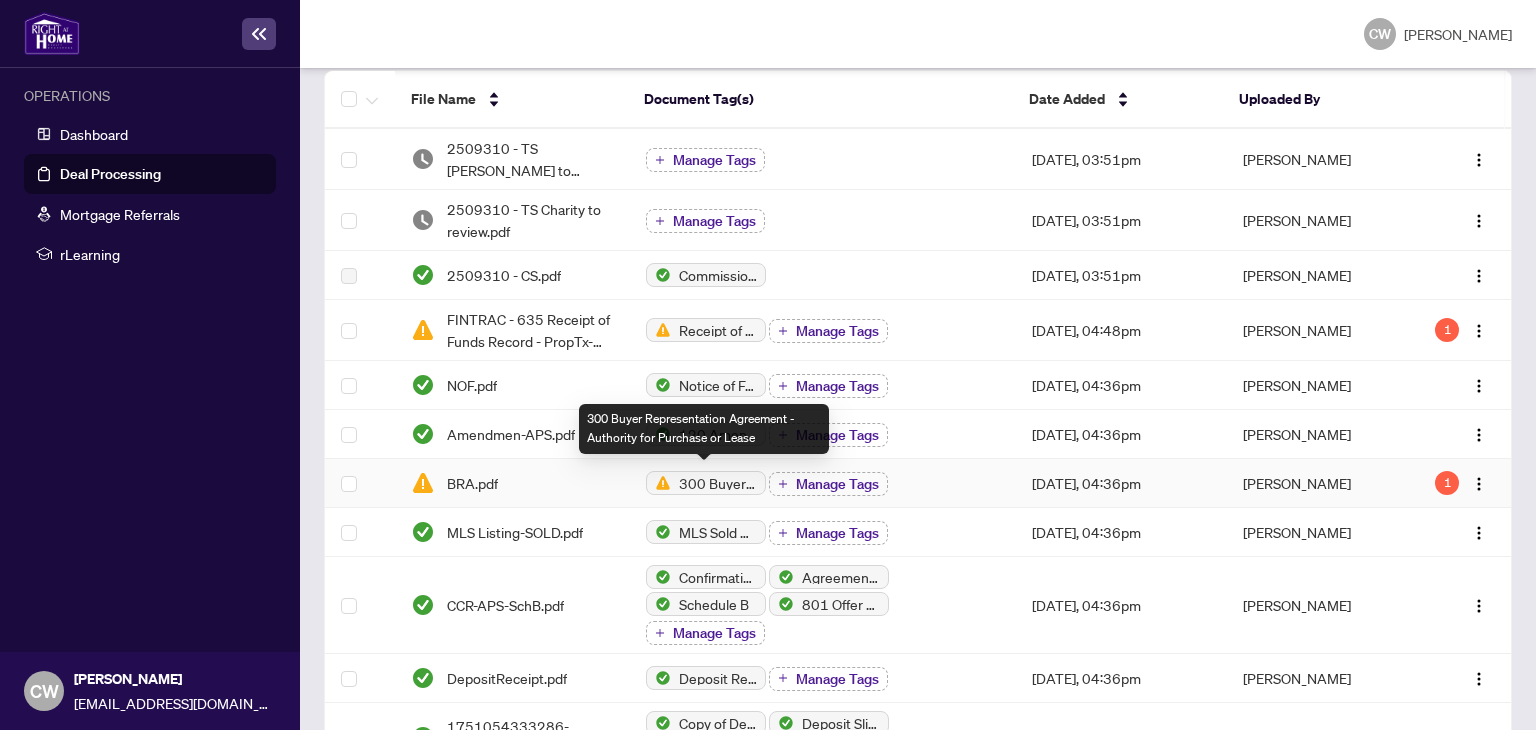 click on "300 Buyer Representation Agreement - Authority for Purchase or Lease" at bounding box center [718, 483] 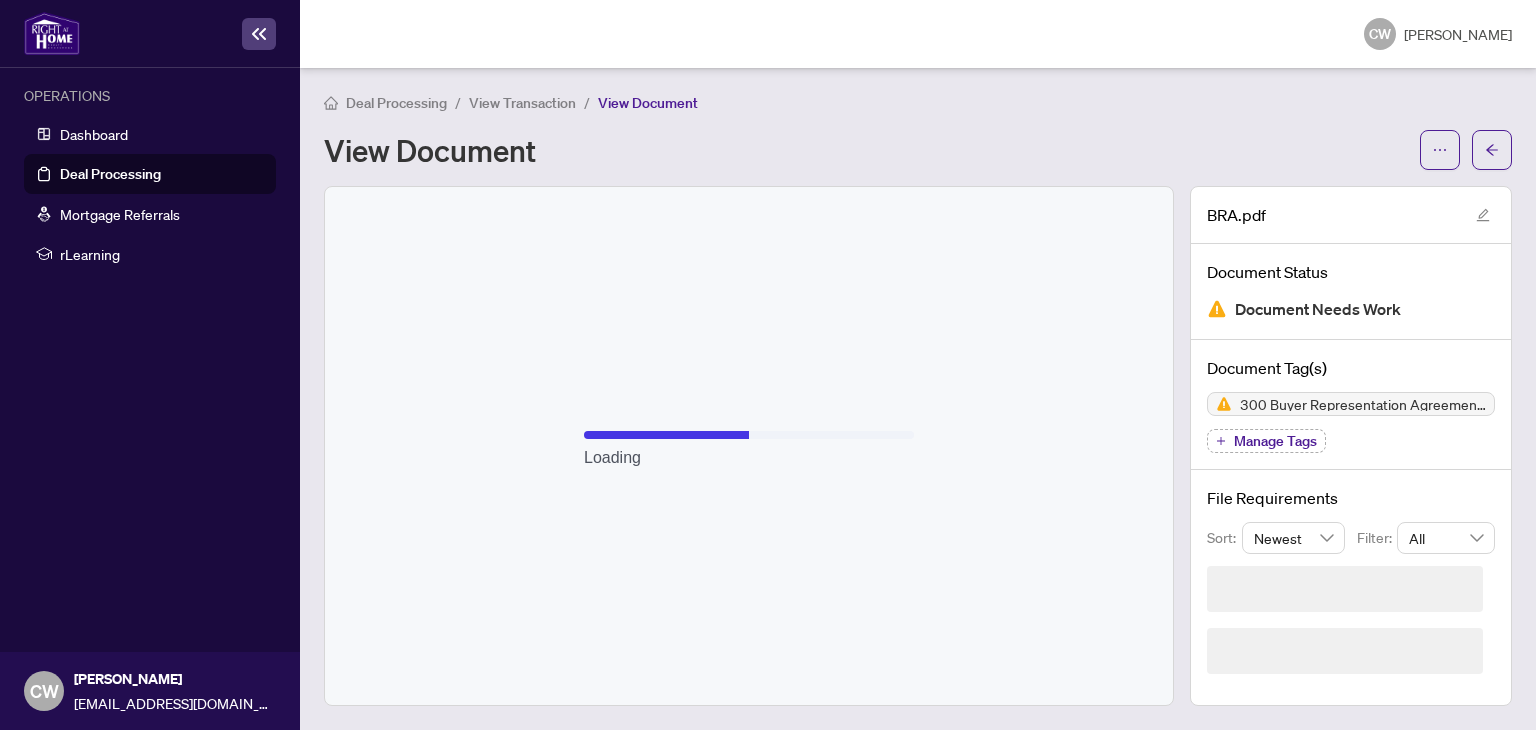 scroll, scrollTop: 0, scrollLeft: 0, axis: both 